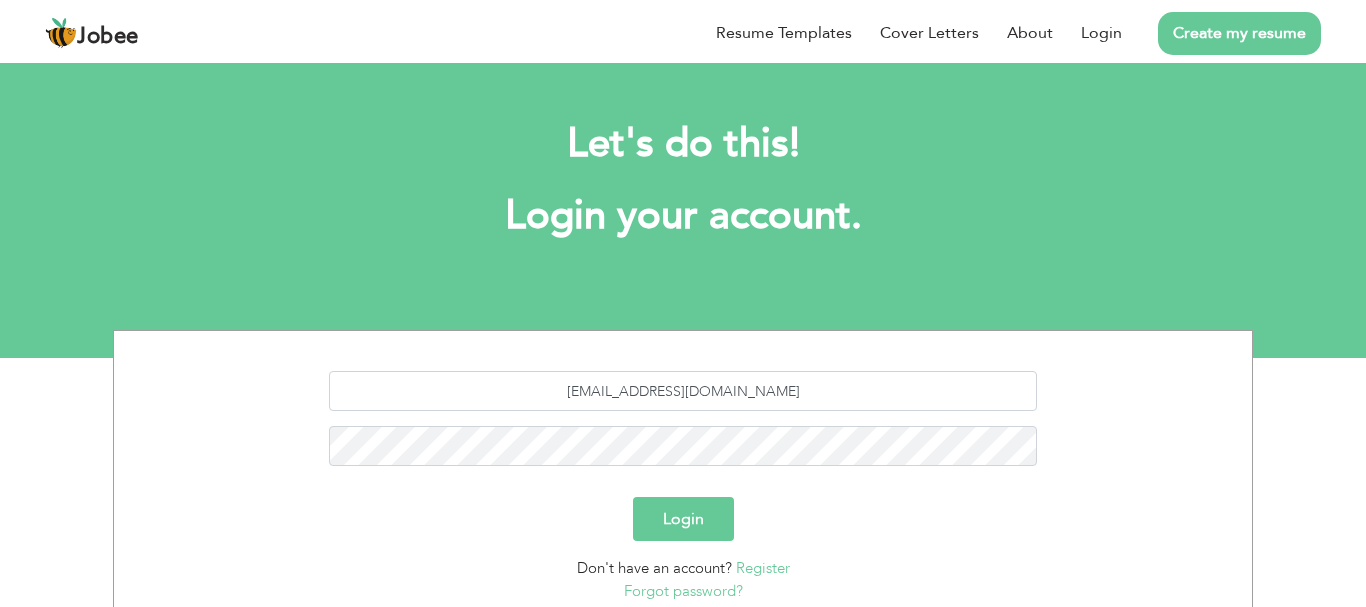 scroll, scrollTop: 0, scrollLeft: 0, axis: both 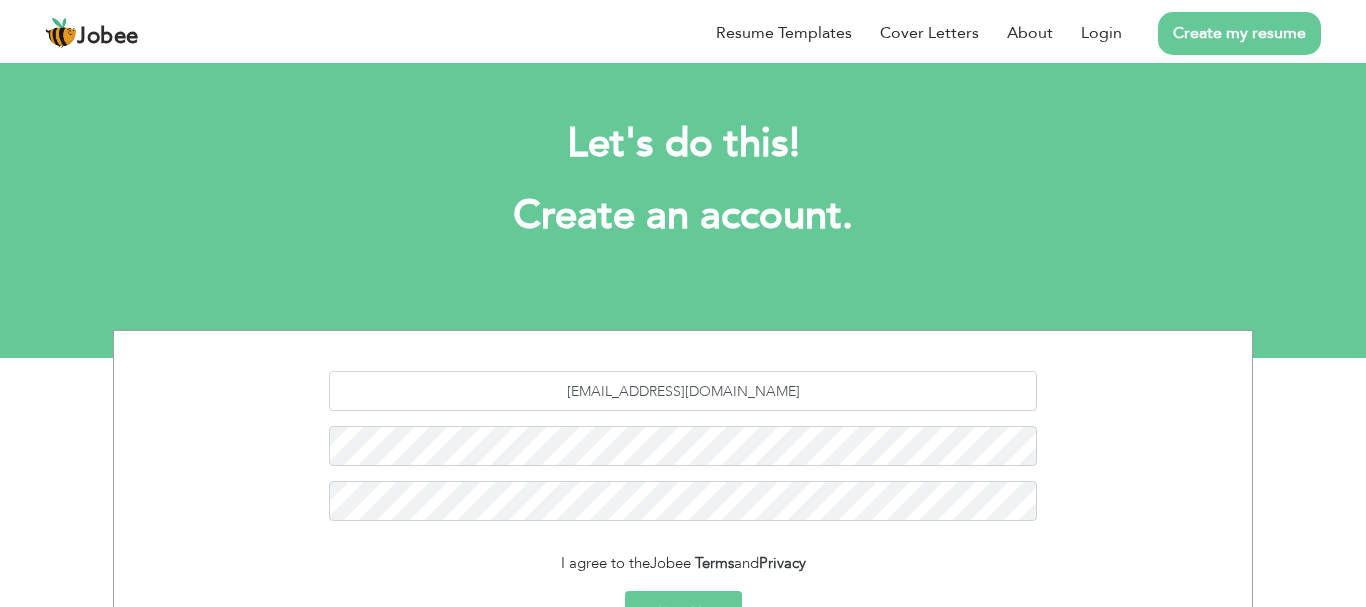 click on "Create my resume" at bounding box center [1239, 33] 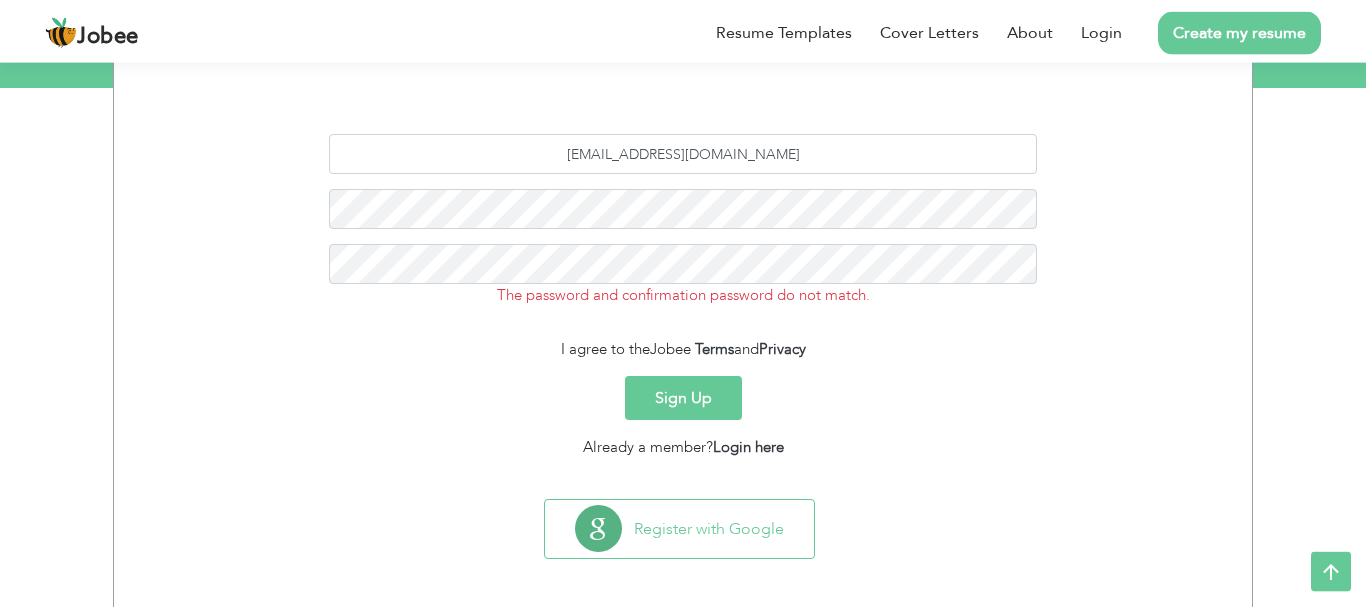 scroll, scrollTop: 279, scrollLeft: 0, axis: vertical 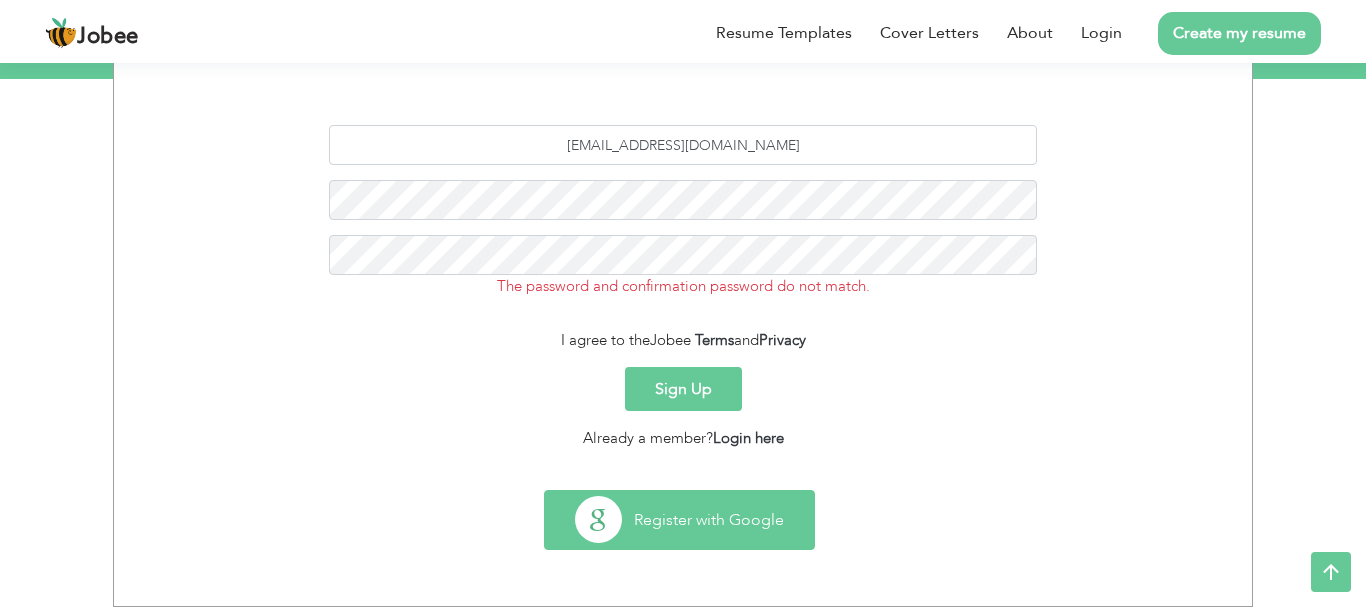 click on "Register with Google" at bounding box center (679, 520) 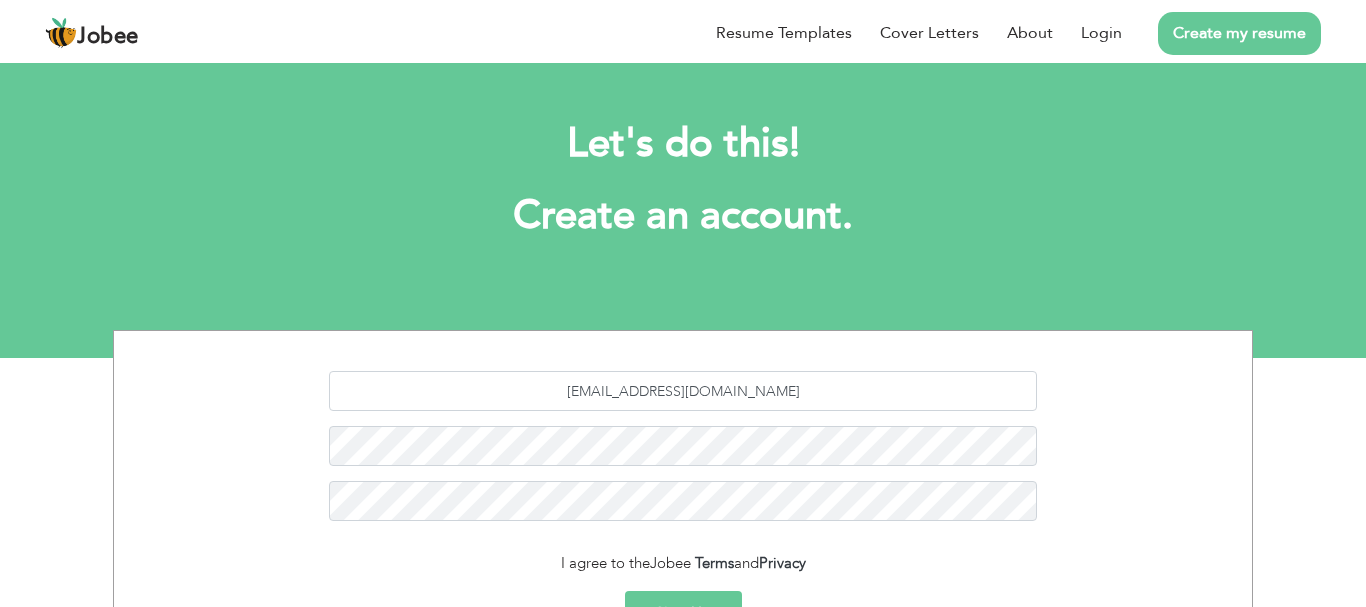 scroll, scrollTop: 0, scrollLeft: 0, axis: both 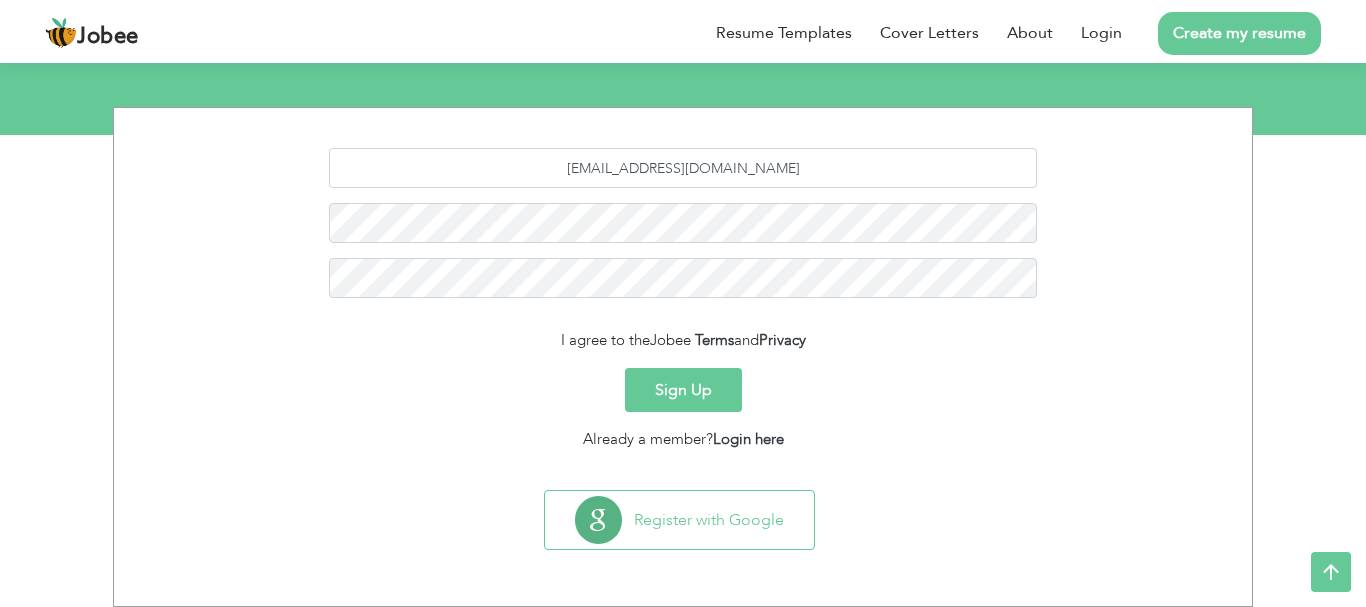 click on "Sign Up" at bounding box center (683, 390) 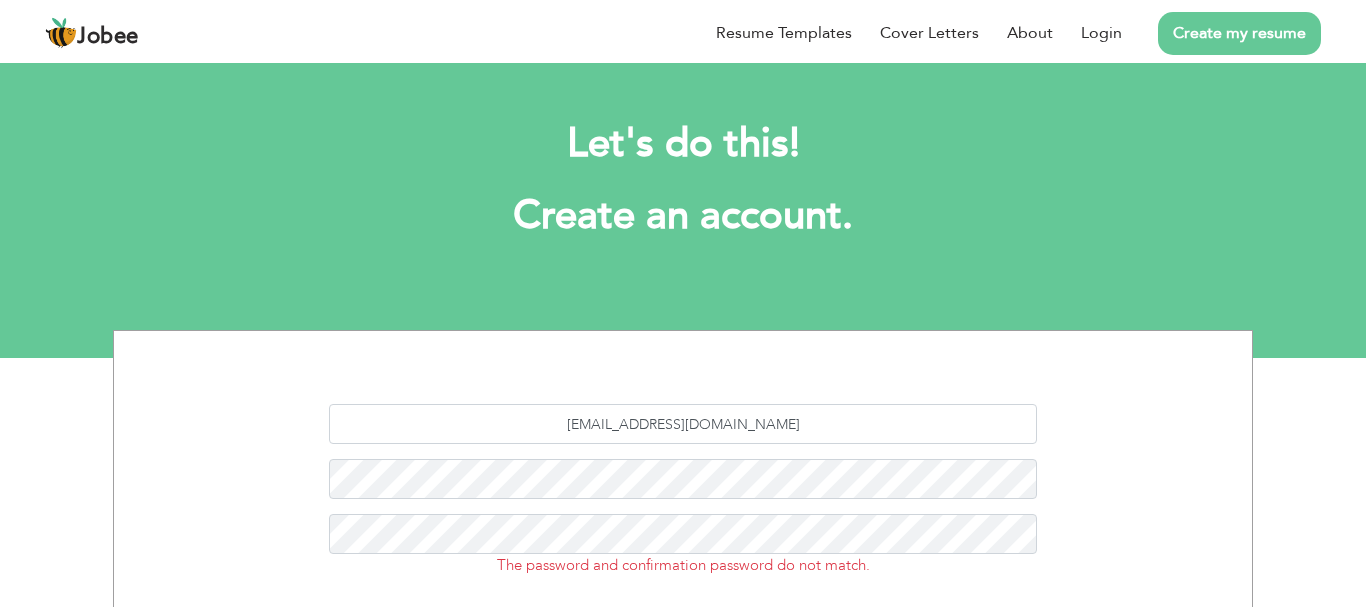 scroll, scrollTop: 0, scrollLeft: 0, axis: both 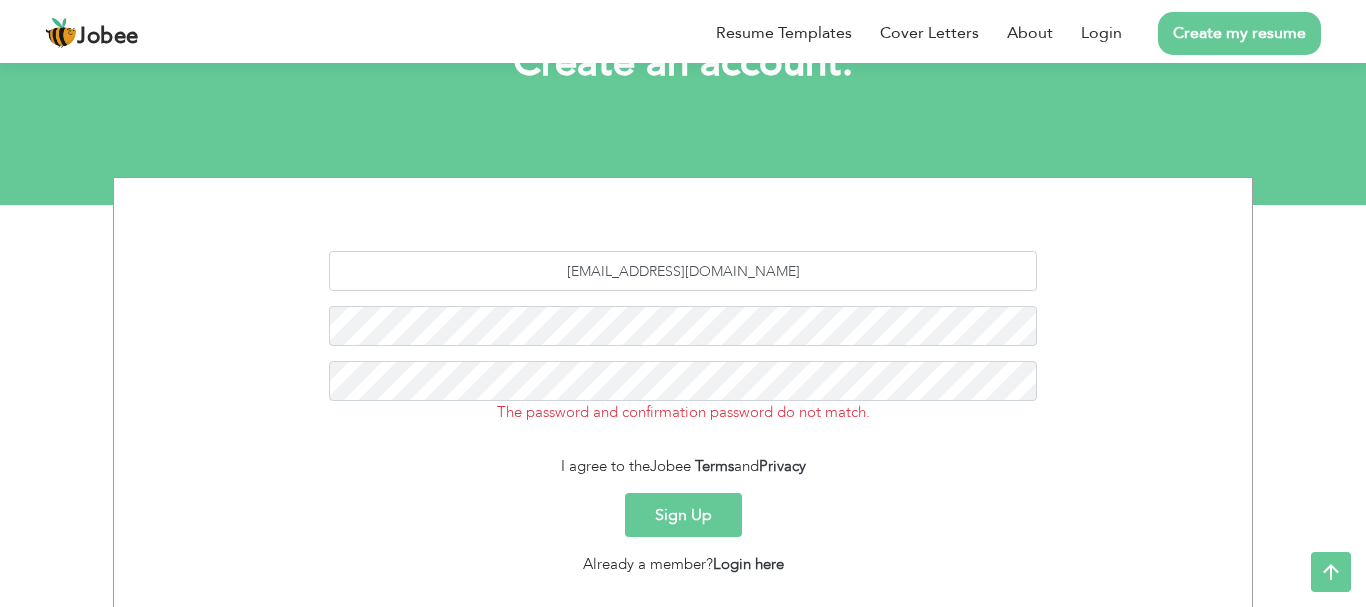 click on "Sign Up" at bounding box center (683, 515) 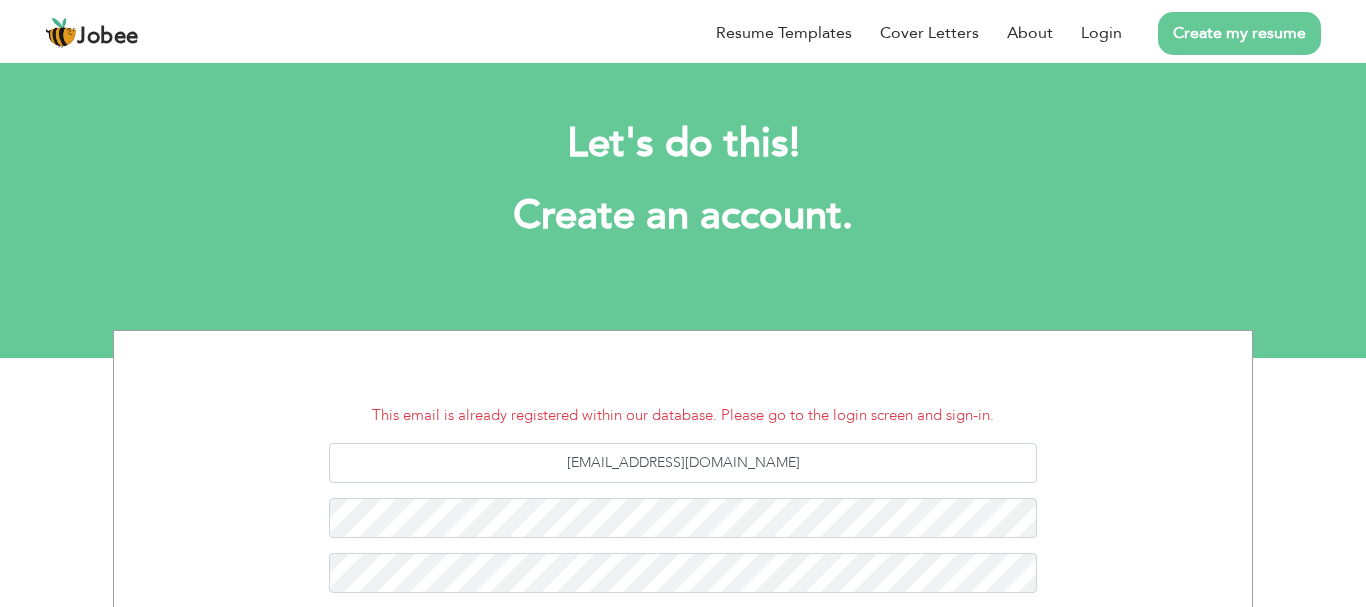 scroll, scrollTop: 0, scrollLeft: 0, axis: both 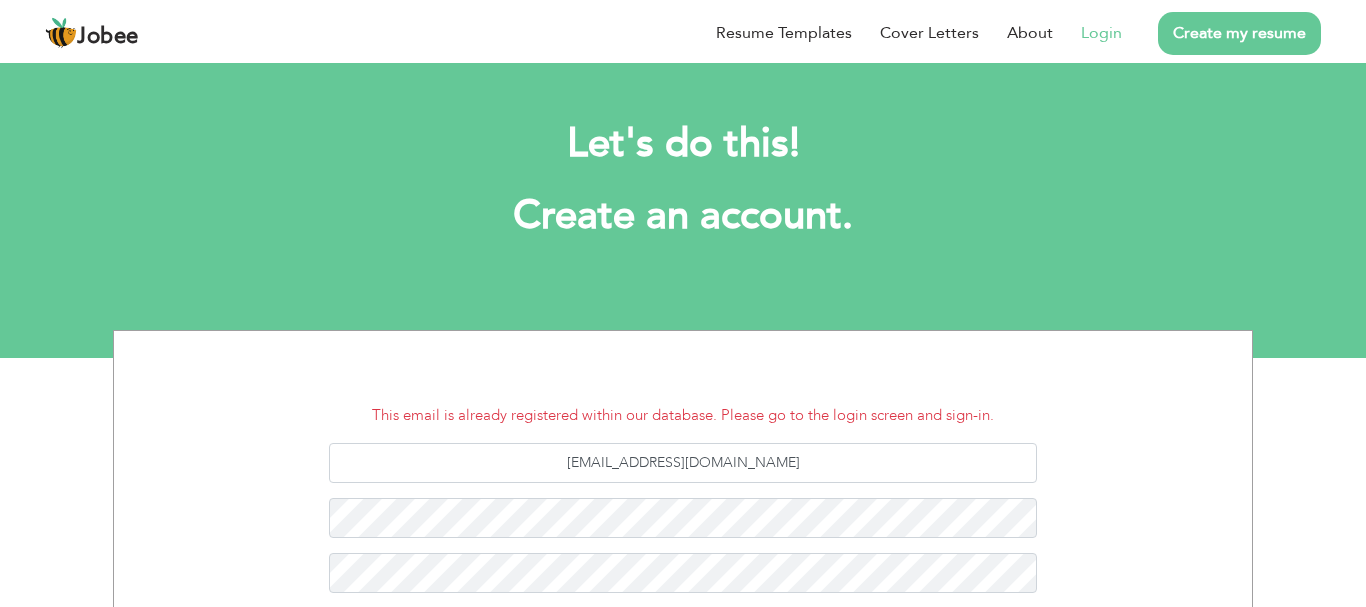 click on "Login" at bounding box center (1101, 33) 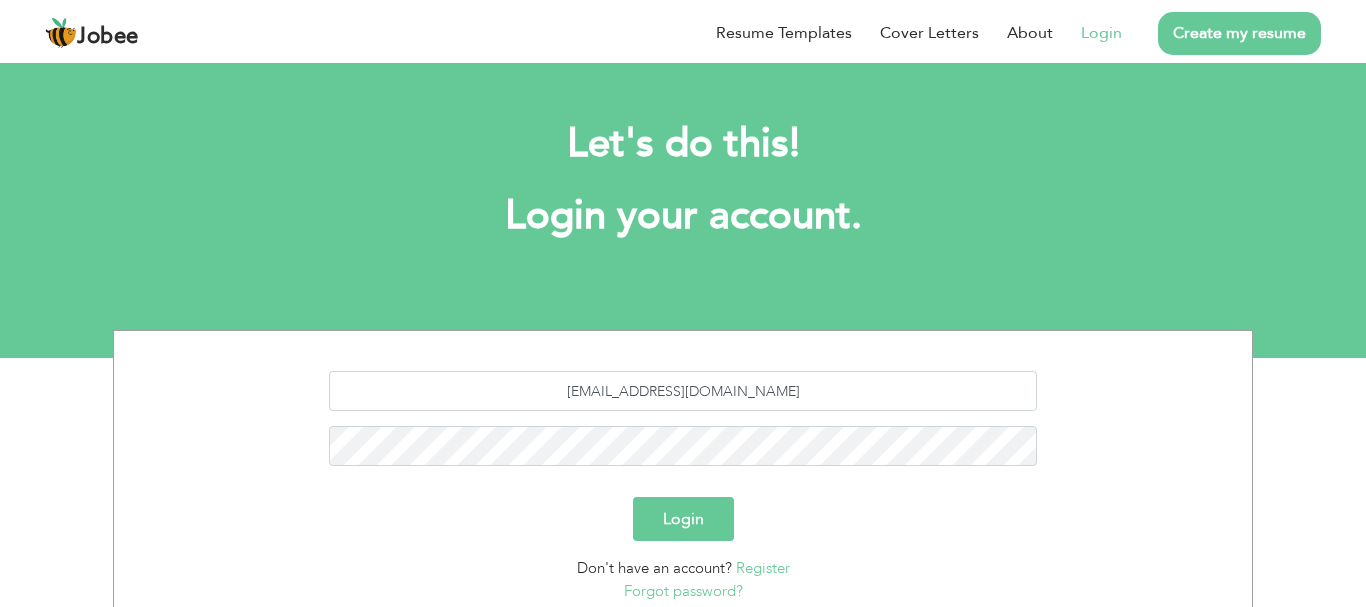 scroll, scrollTop: 0, scrollLeft: 0, axis: both 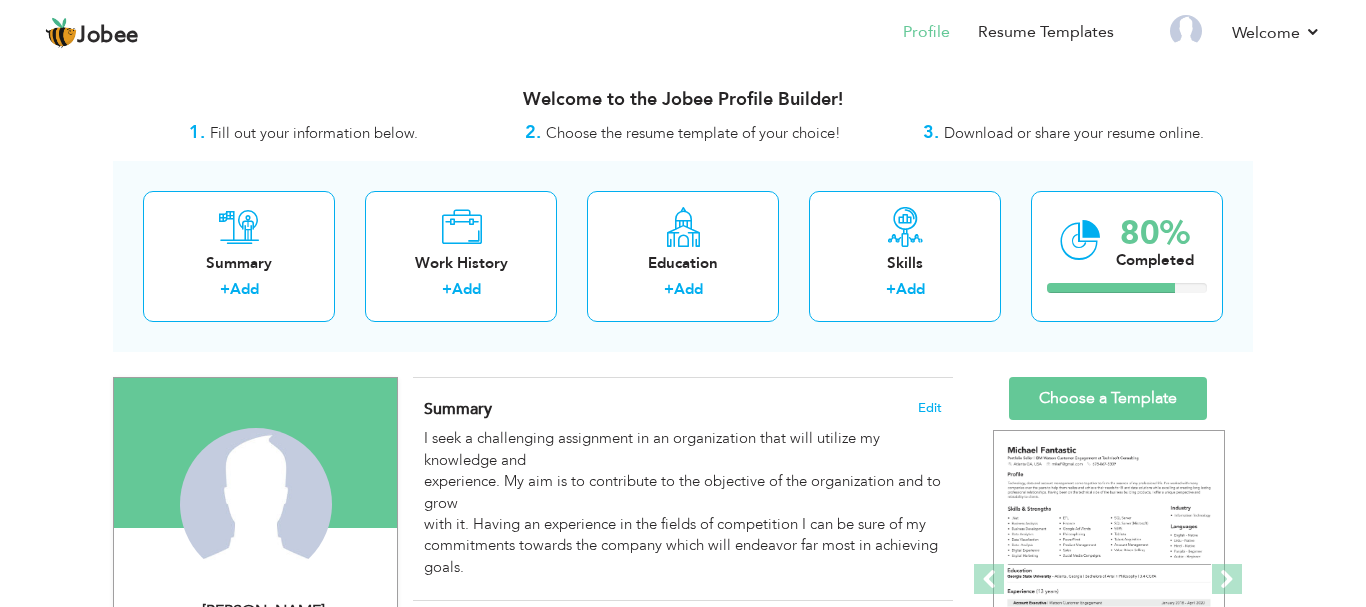 click on "Choose the resume template of your choice!" at bounding box center [693, 133] 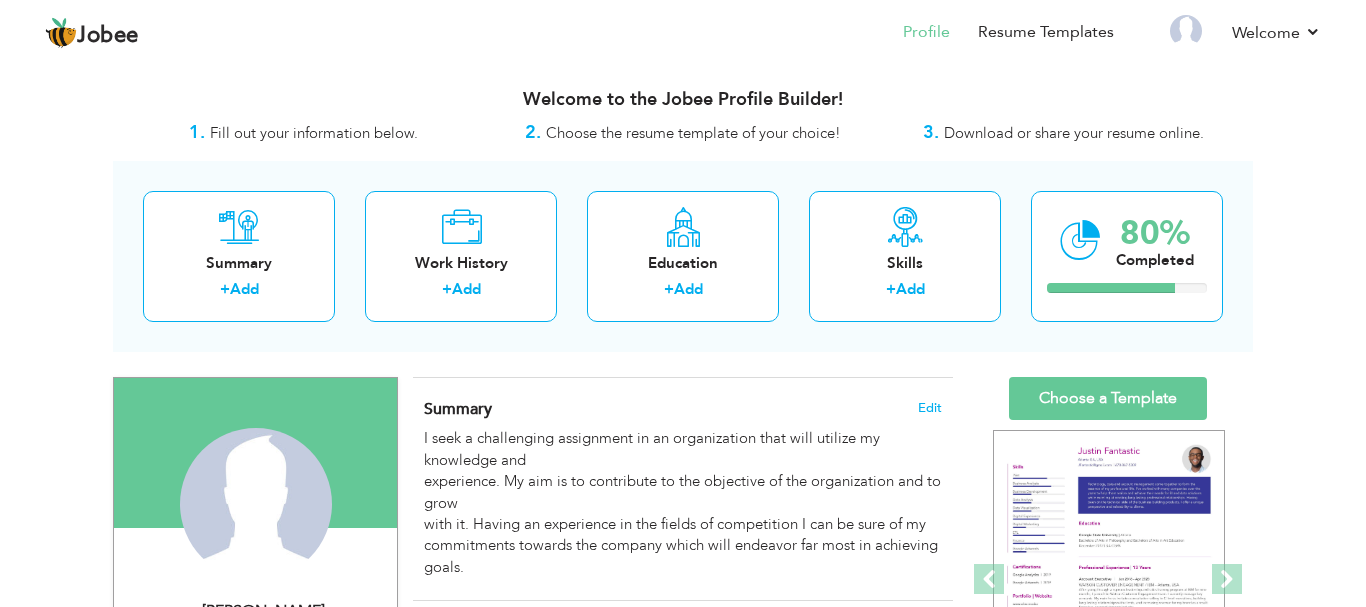 drag, startPoint x: 732, startPoint y: 127, endPoint x: 741, endPoint y: 122, distance: 10.29563 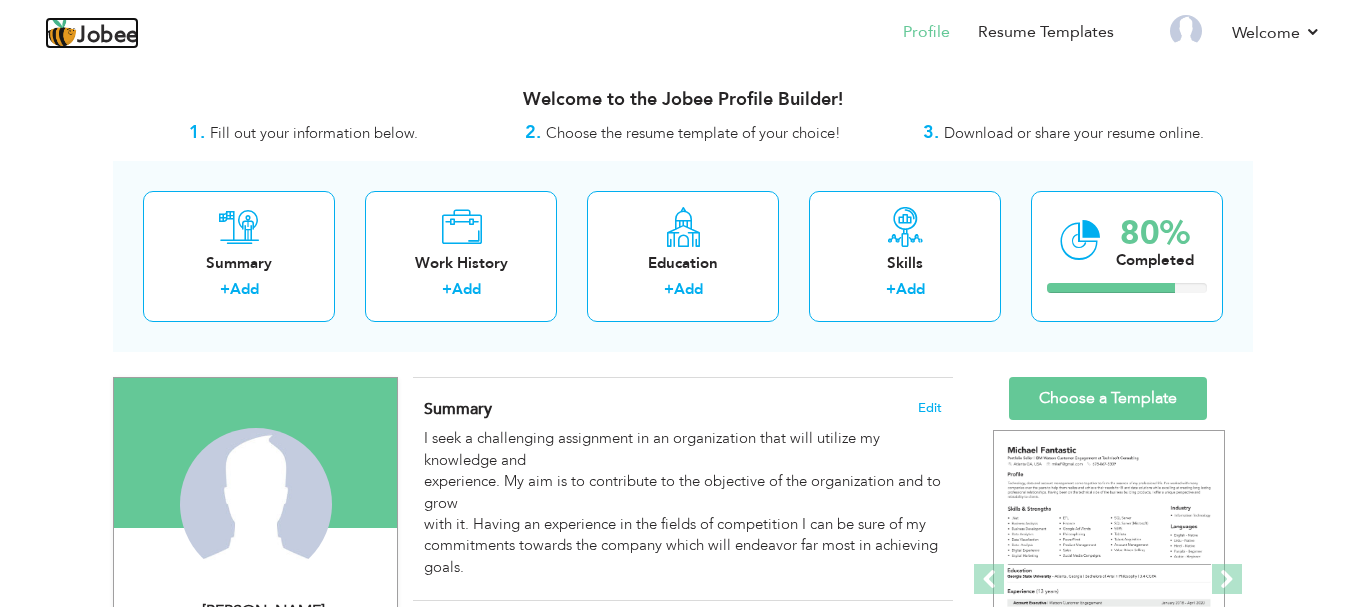 click on "Jobee" at bounding box center [108, 36] 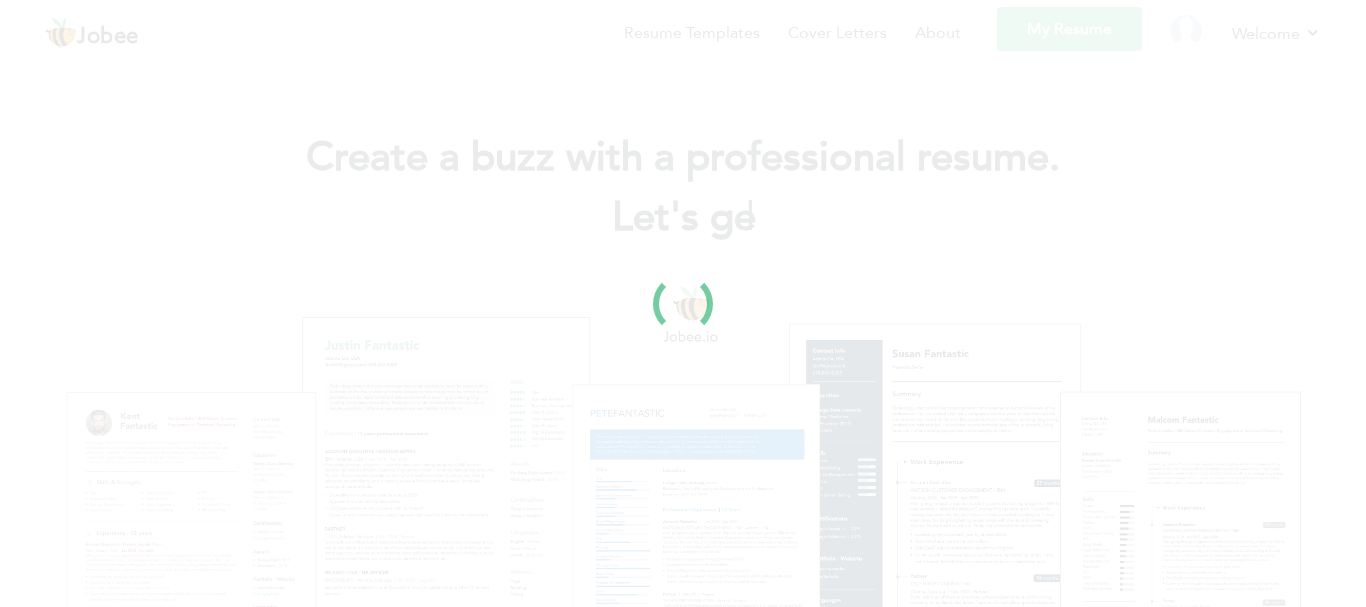 scroll, scrollTop: 0, scrollLeft: 0, axis: both 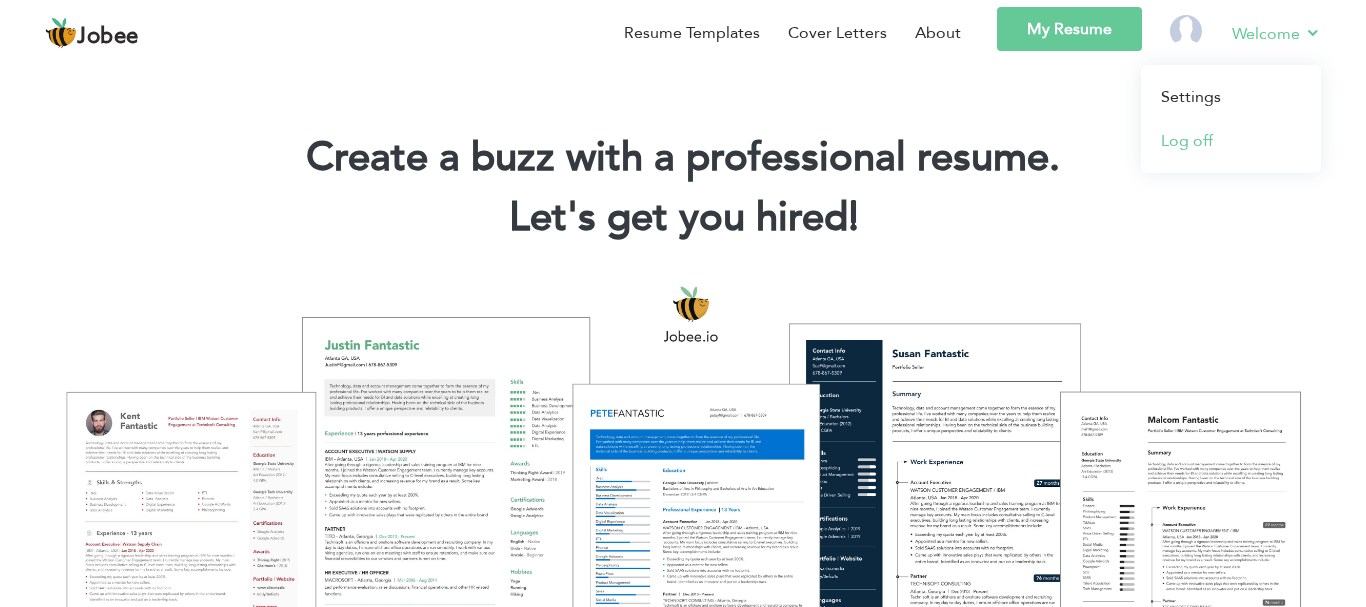 click on "Log off" at bounding box center (1231, 141) 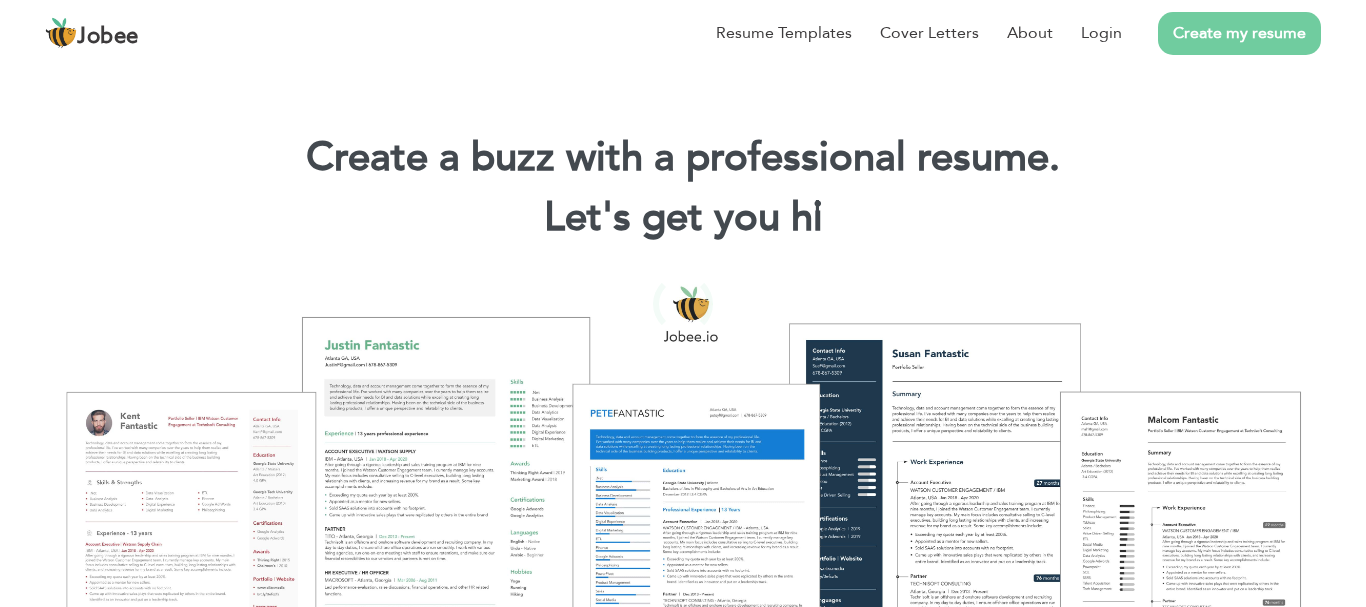 scroll, scrollTop: 0, scrollLeft: 0, axis: both 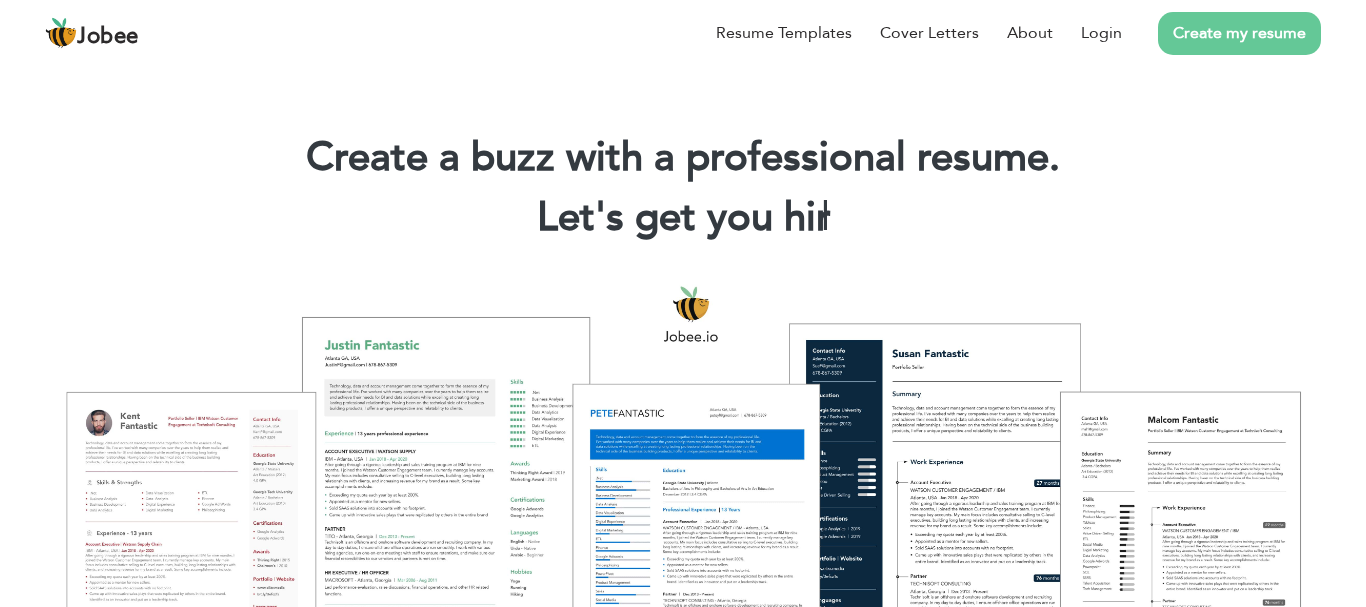 click on "Create my resume" at bounding box center [1239, 33] 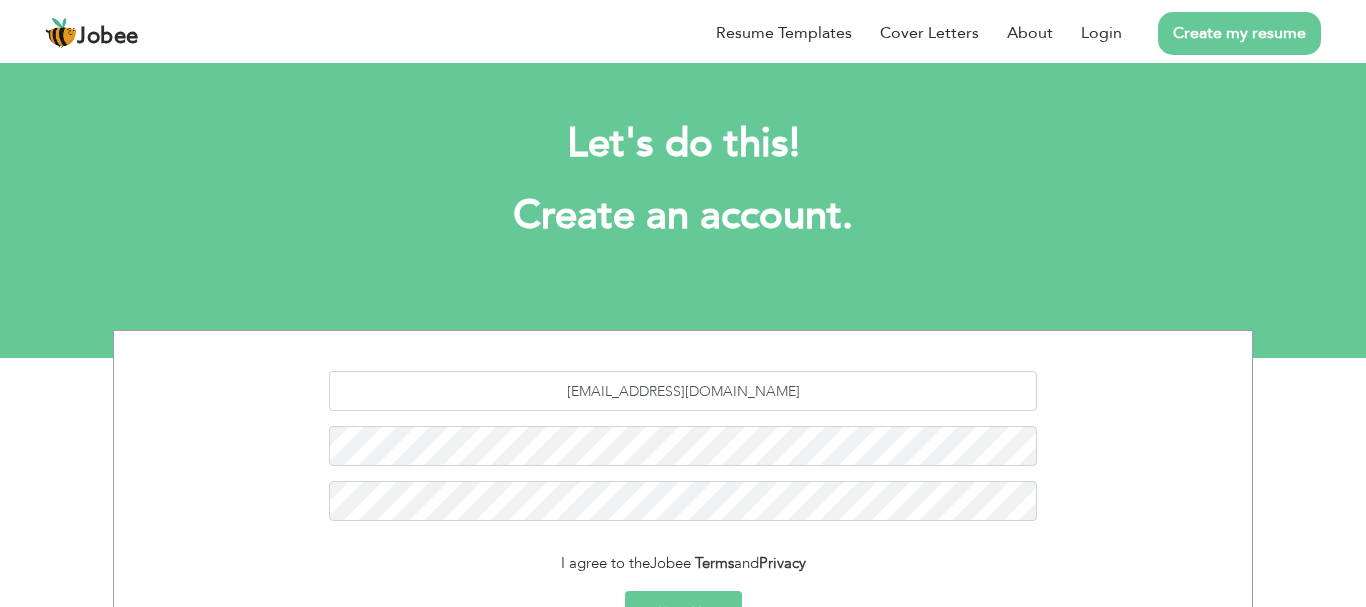 scroll, scrollTop: 102, scrollLeft: 0, axis: vertical 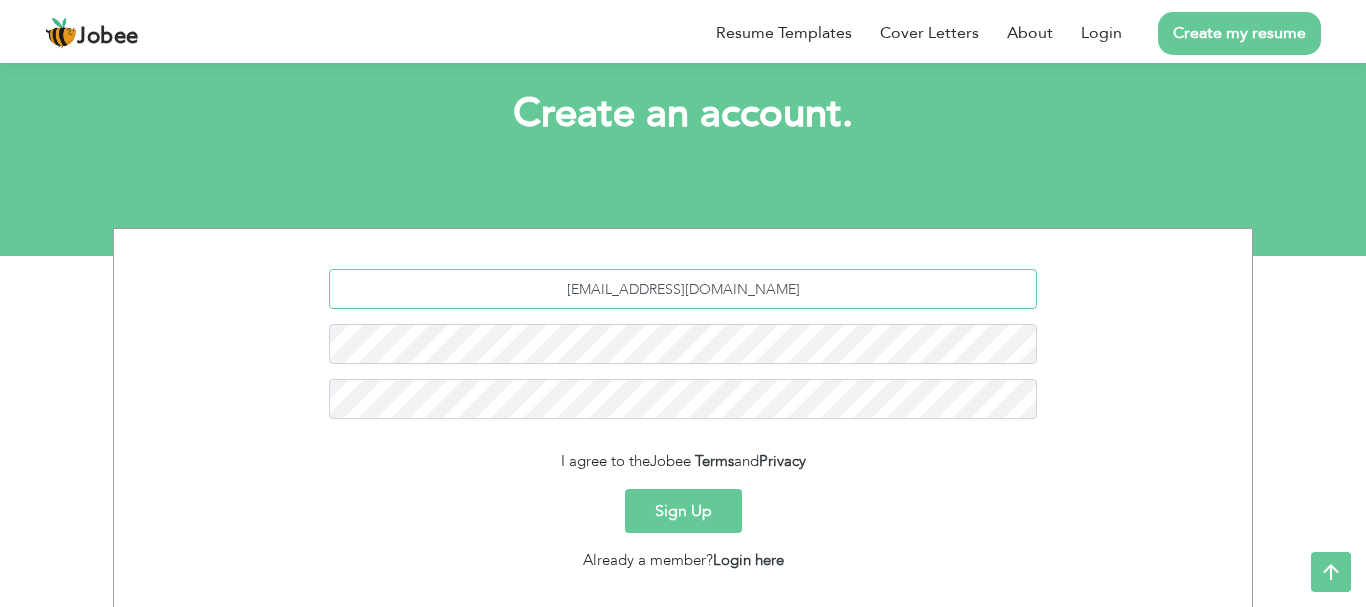 drag, startPoint x: 782, startPoint y: 288, endPoint x: 444, endPoint y: 302, distance: 338.28983 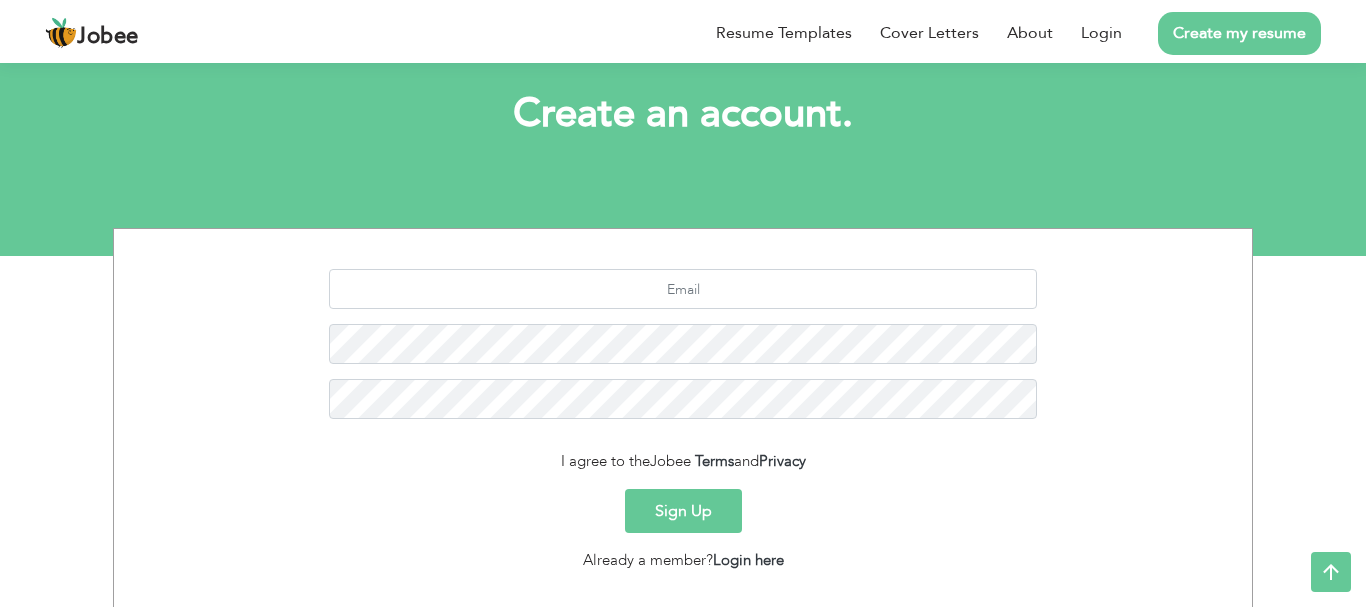 click at bounding box center (683, 351) 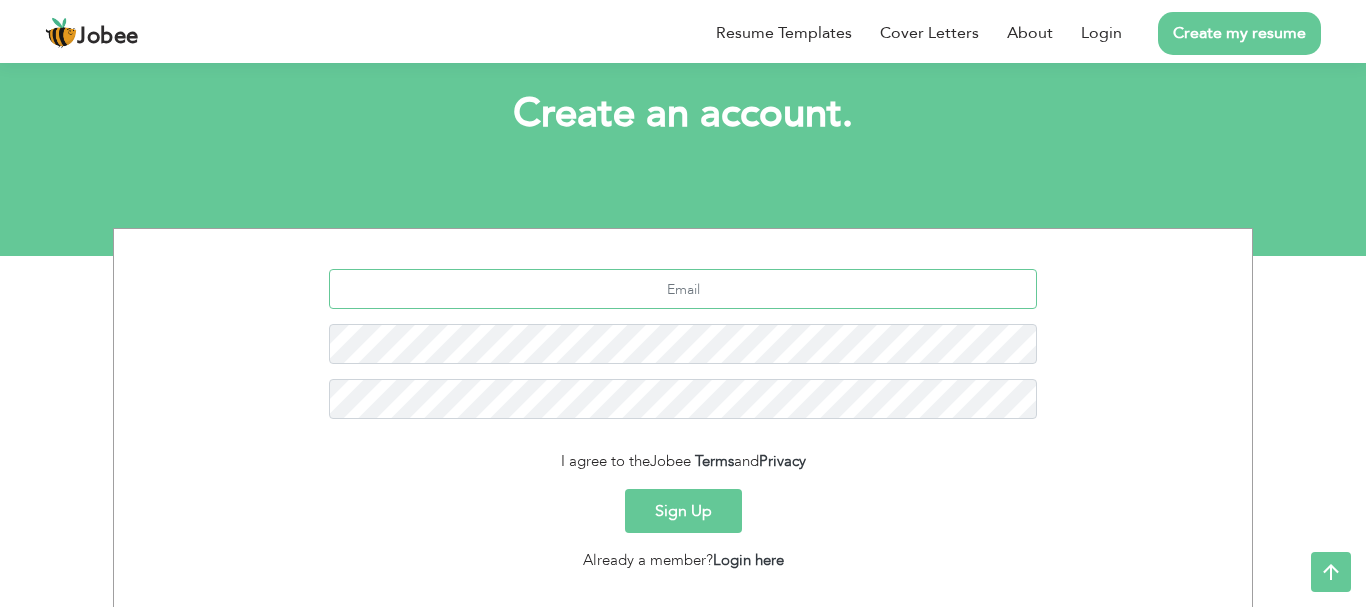 click at bounding box center (683, 289) 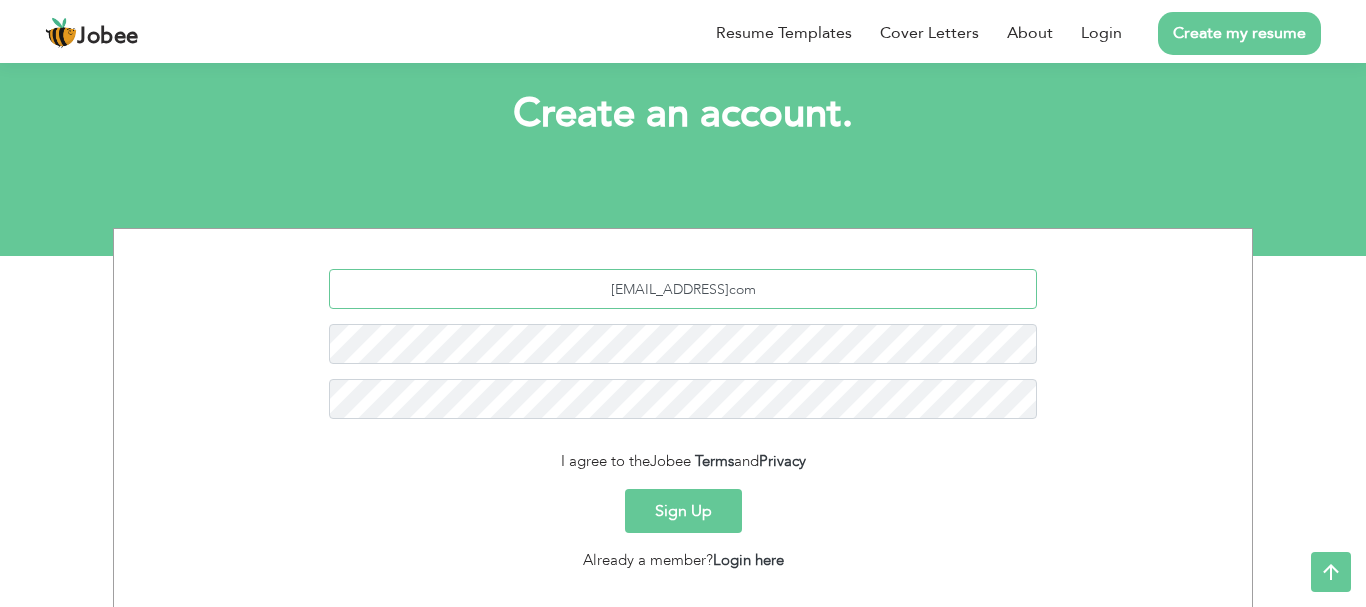 type on "[EMAIL_ADDRESS]com" 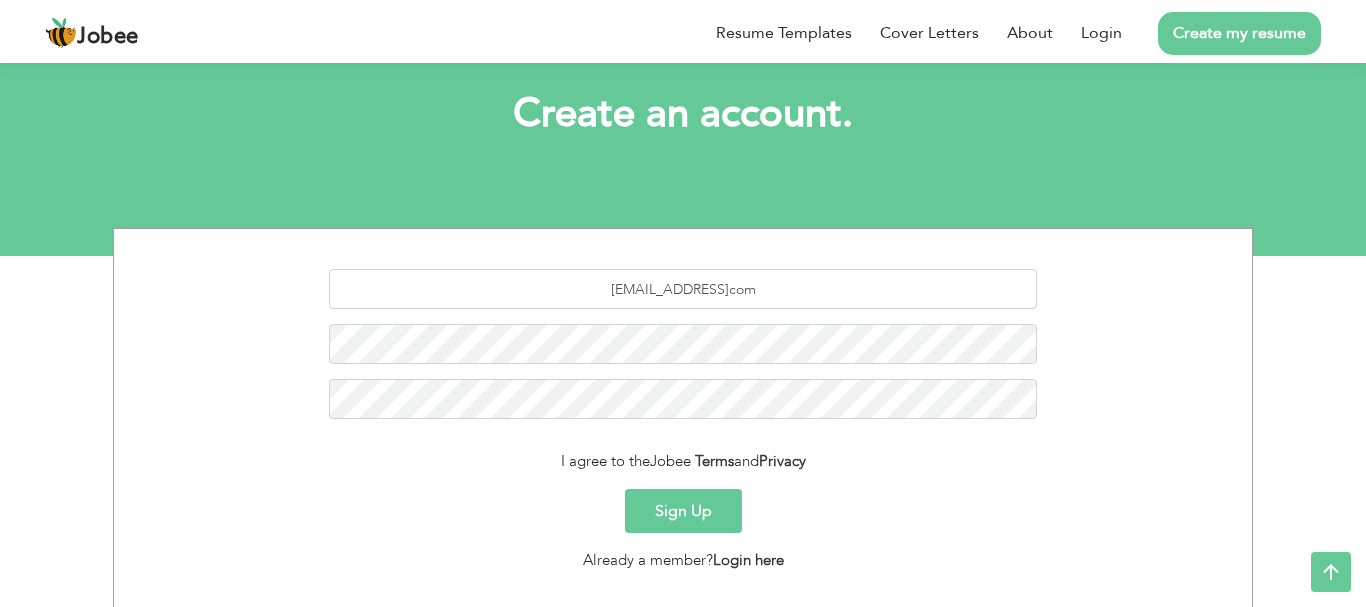 click on "[EMAIL_ADDRESS]com" at bounding box center (683, 351) 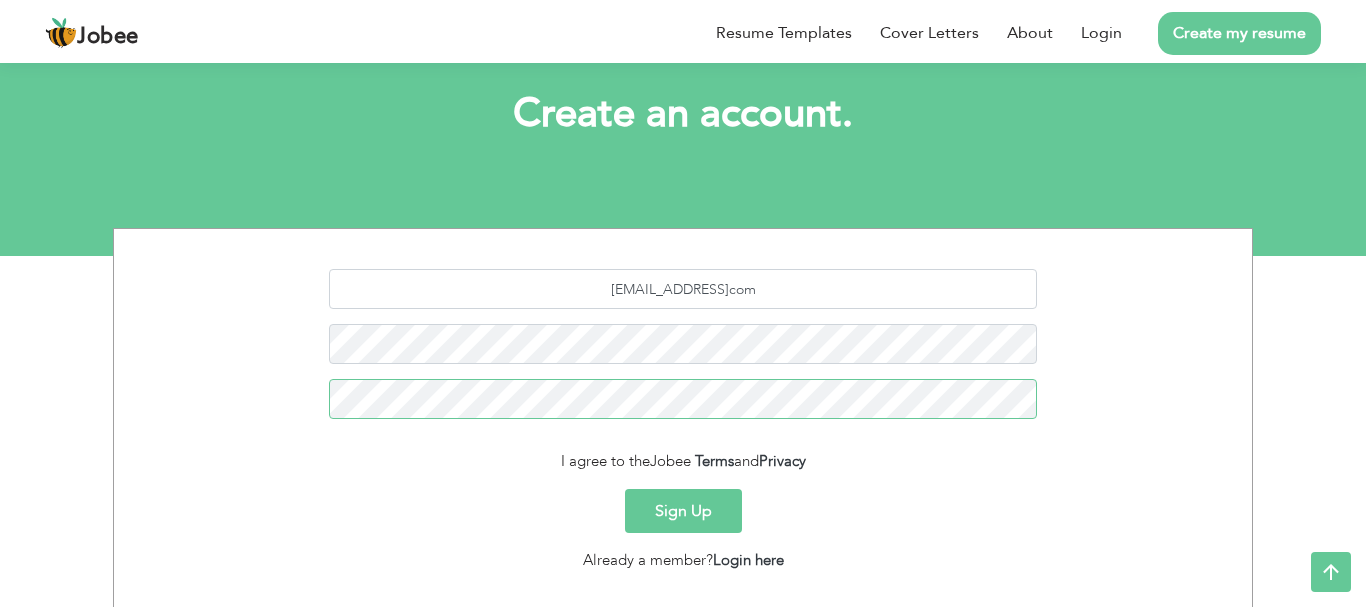 scroll, scrollTop: 204, scrollLeft: 0, axis: vertical 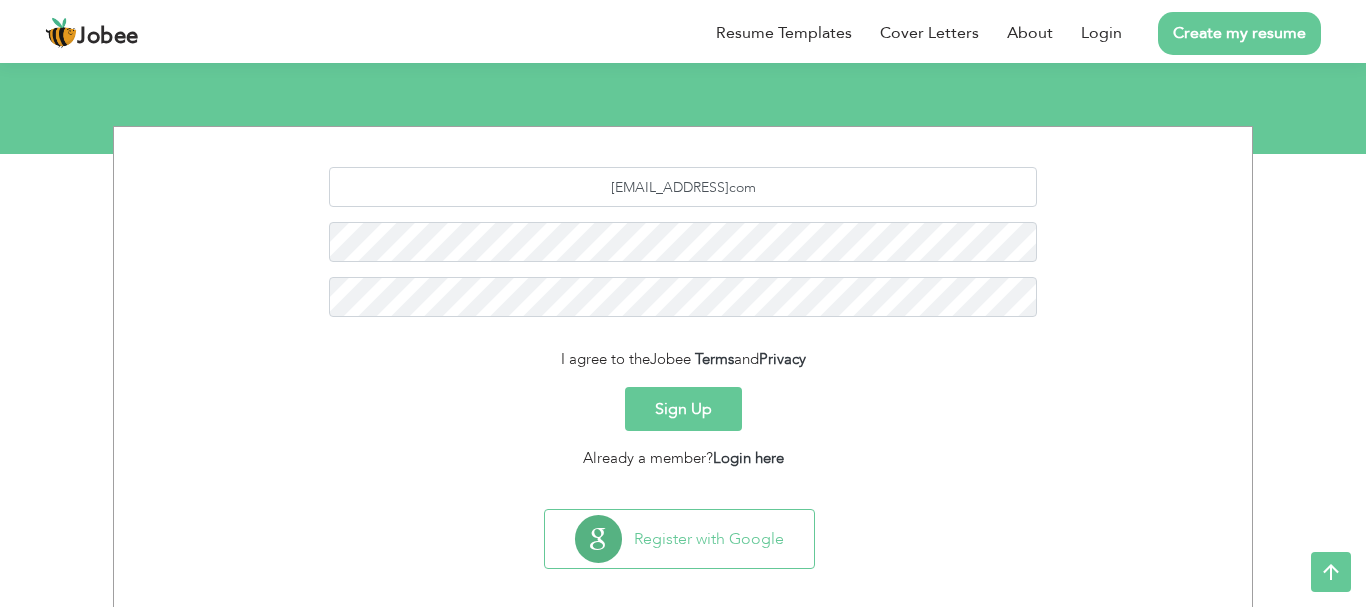 click on "Sign Up" at bounding box center [683, 409] 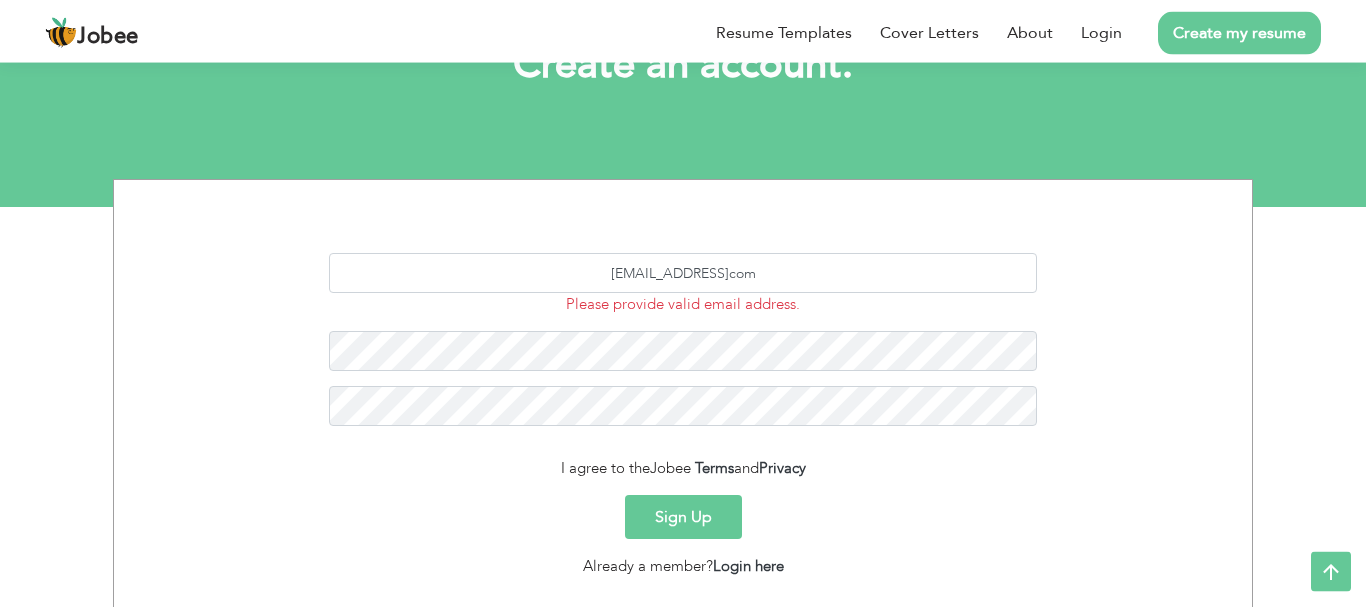 scroll, scrollTop: 102, scrollLeft: 0, axis: vertical 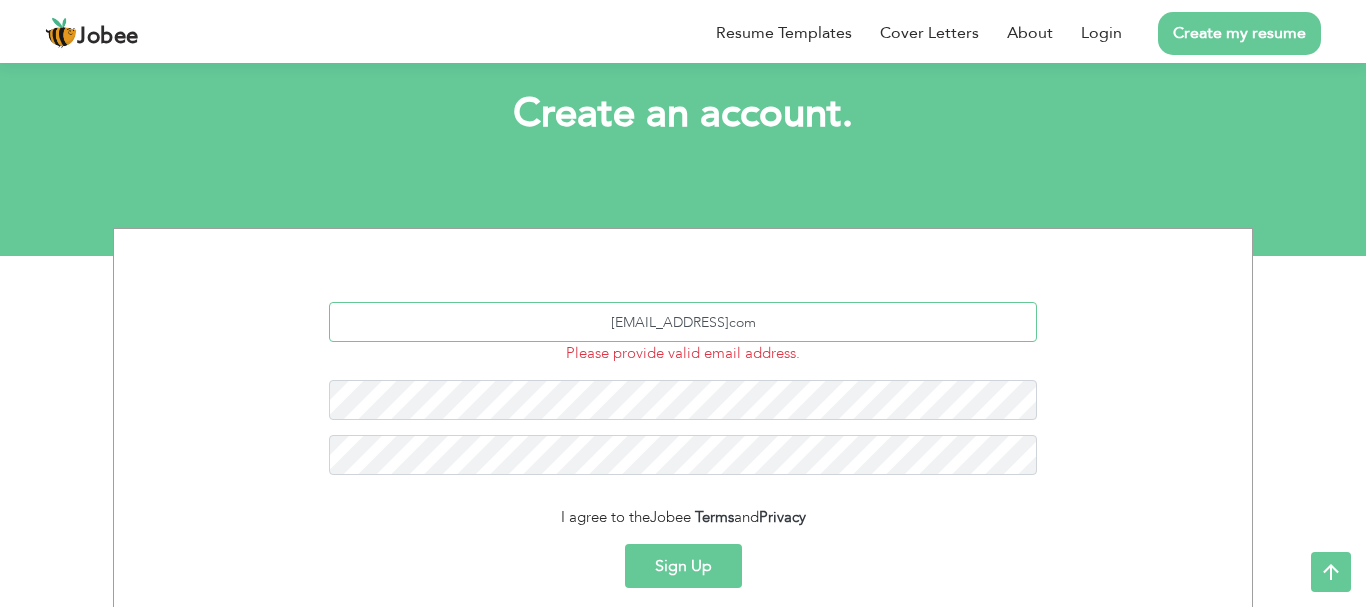 click on "[EMAIL_ADDRESS]com" at bounding box center (683, 322) 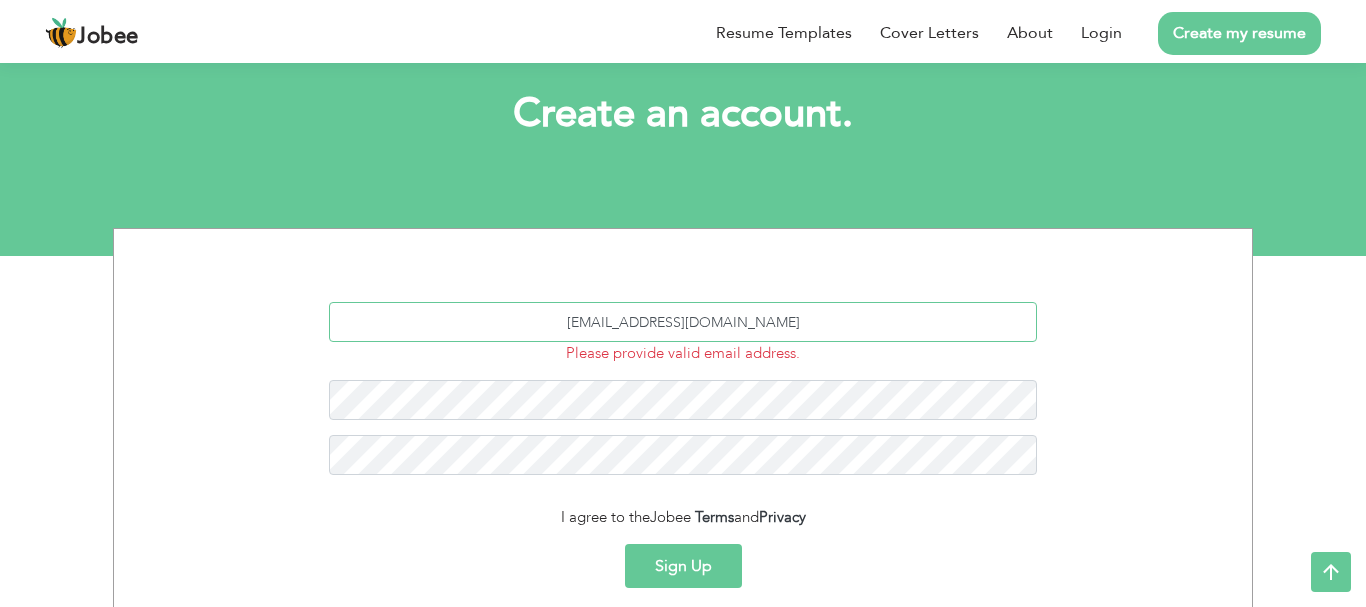type on "[EMAIL_ADDRESS][DOMAIN_NAME]" 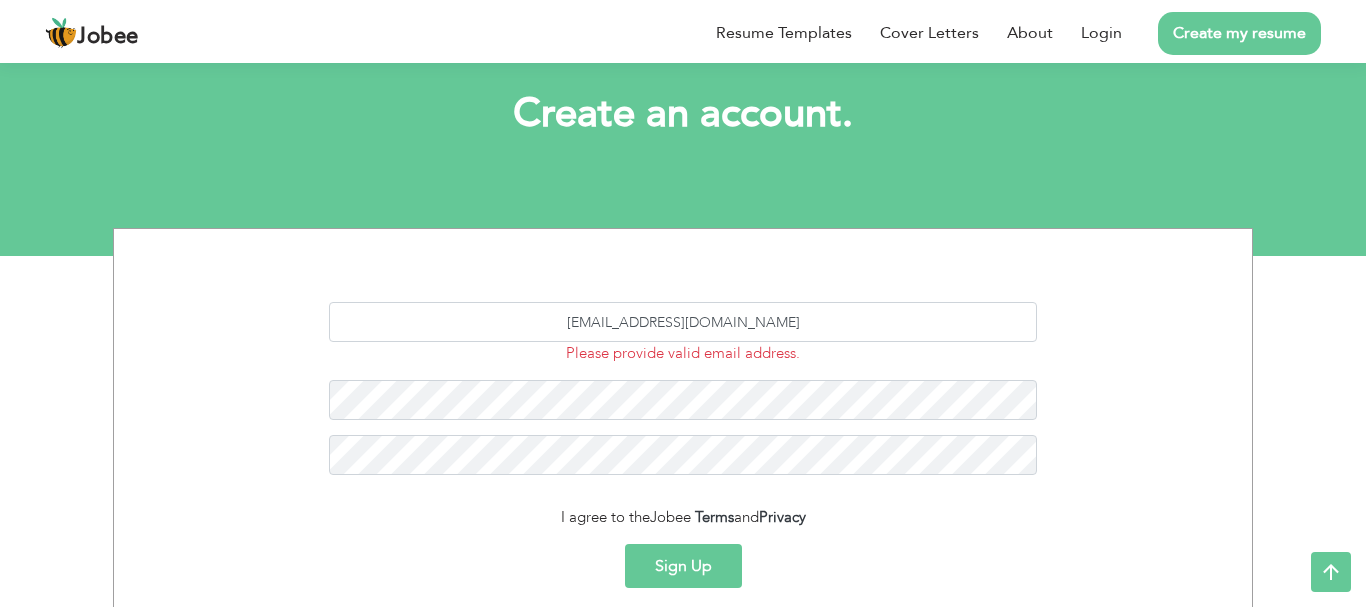 click on "Sign Up" at bounding box center (683, 566) 